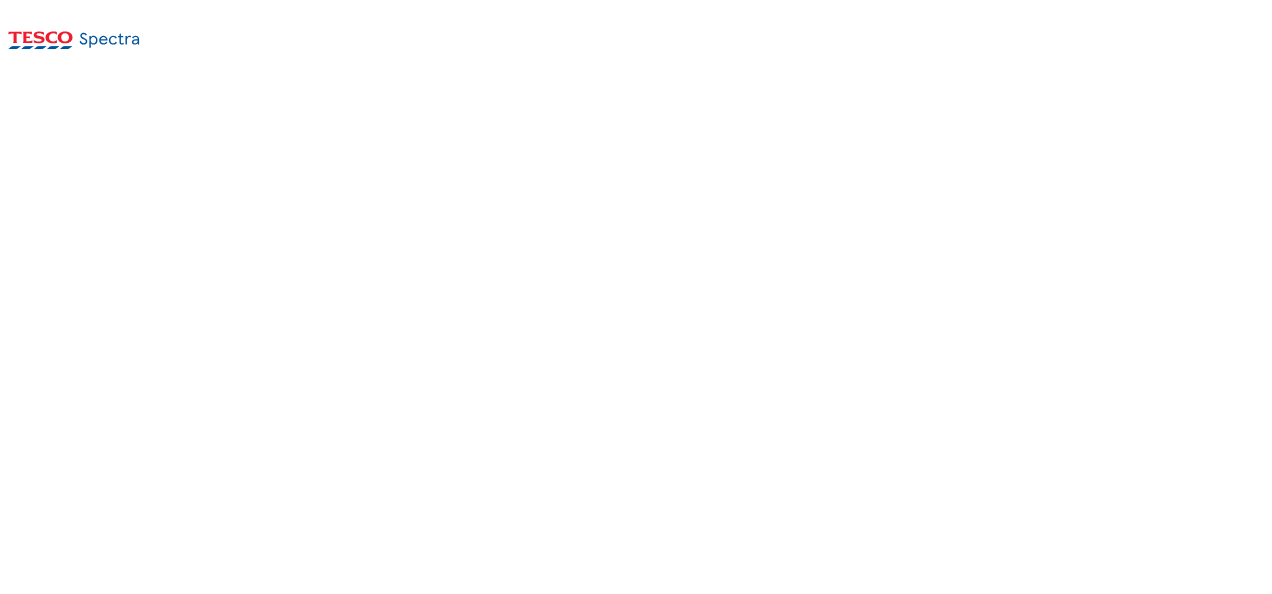 scroll, scrollTop: 0, scrollLeft: 0, axis: both 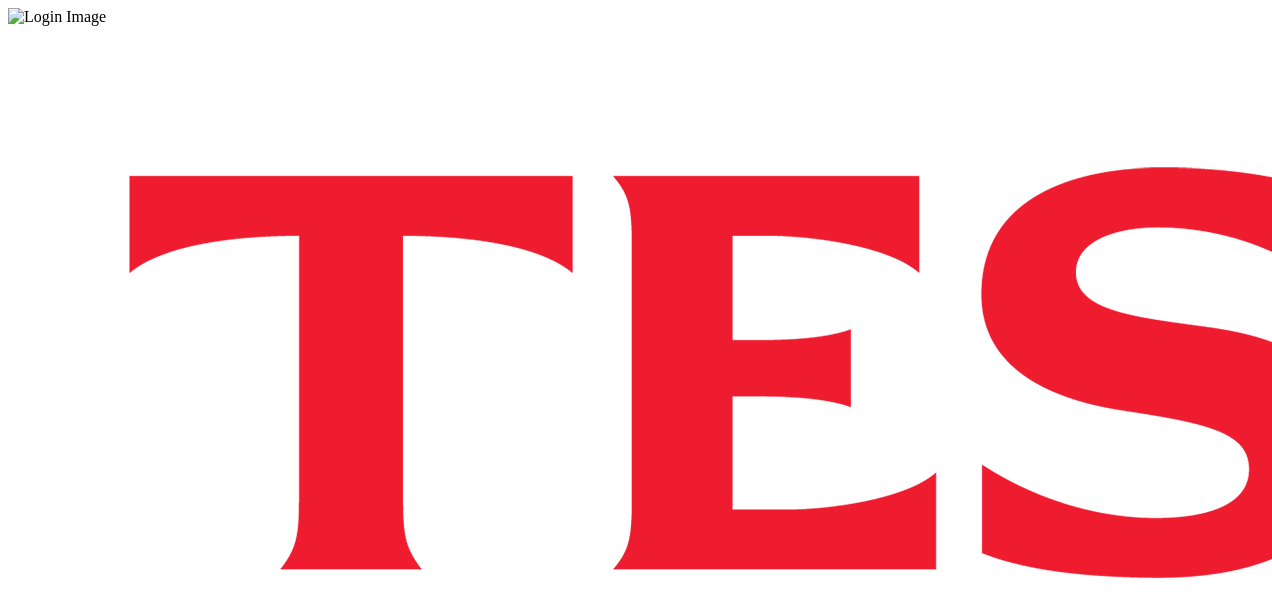 click on "Login" at bounding box center (636, 1000) 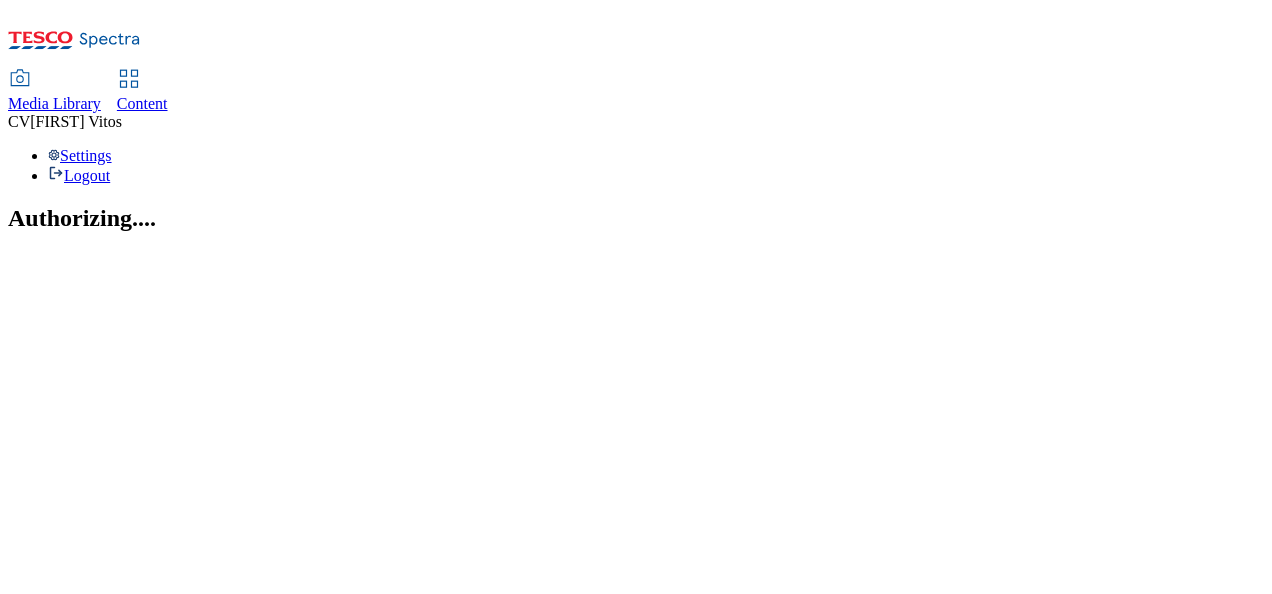 scroll, scrollTop: 0, scrollLeft: 0, axis: both 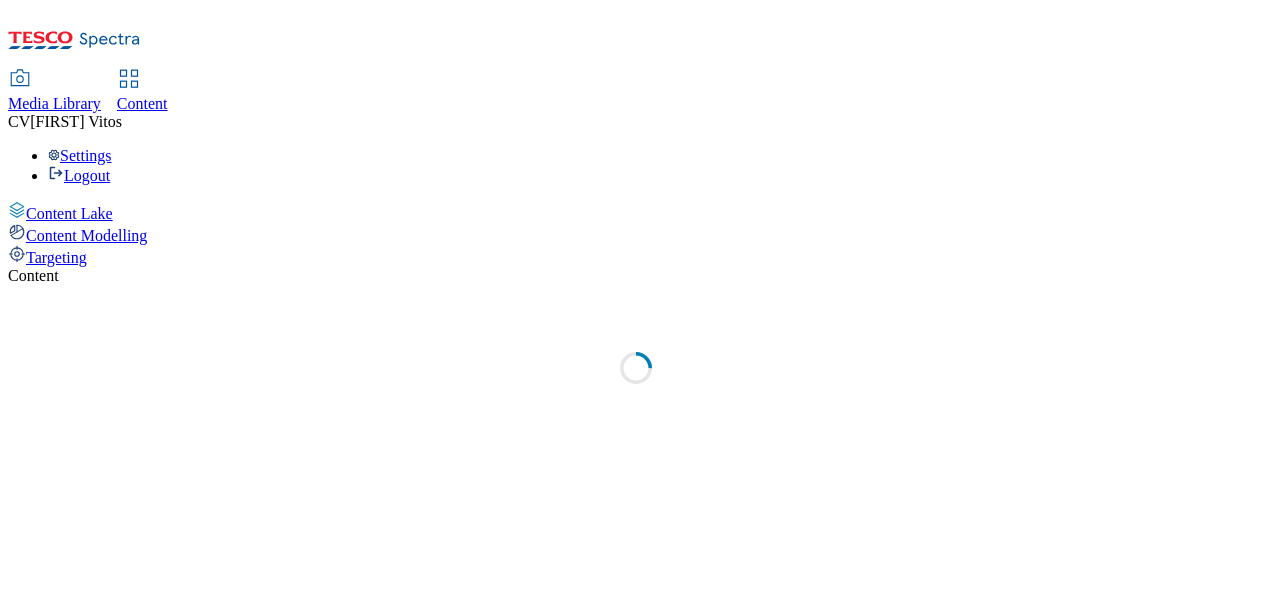 select on "ghs-uk" 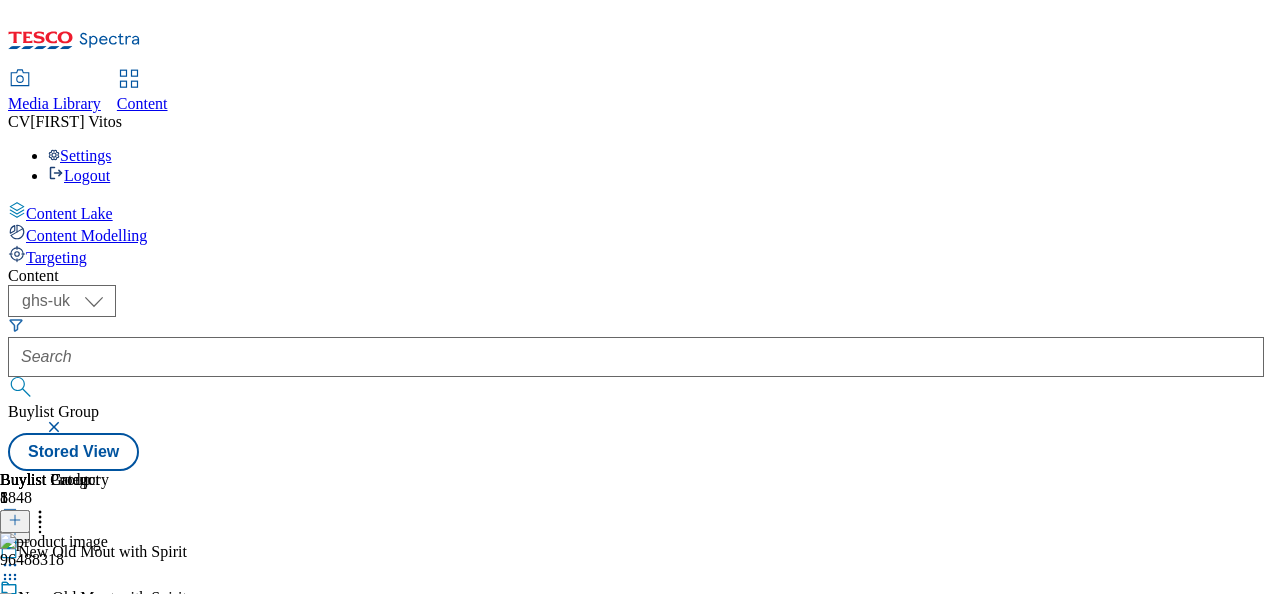 scroll, scrollTop: 0, scrollLeft: 502, axis: horizontal 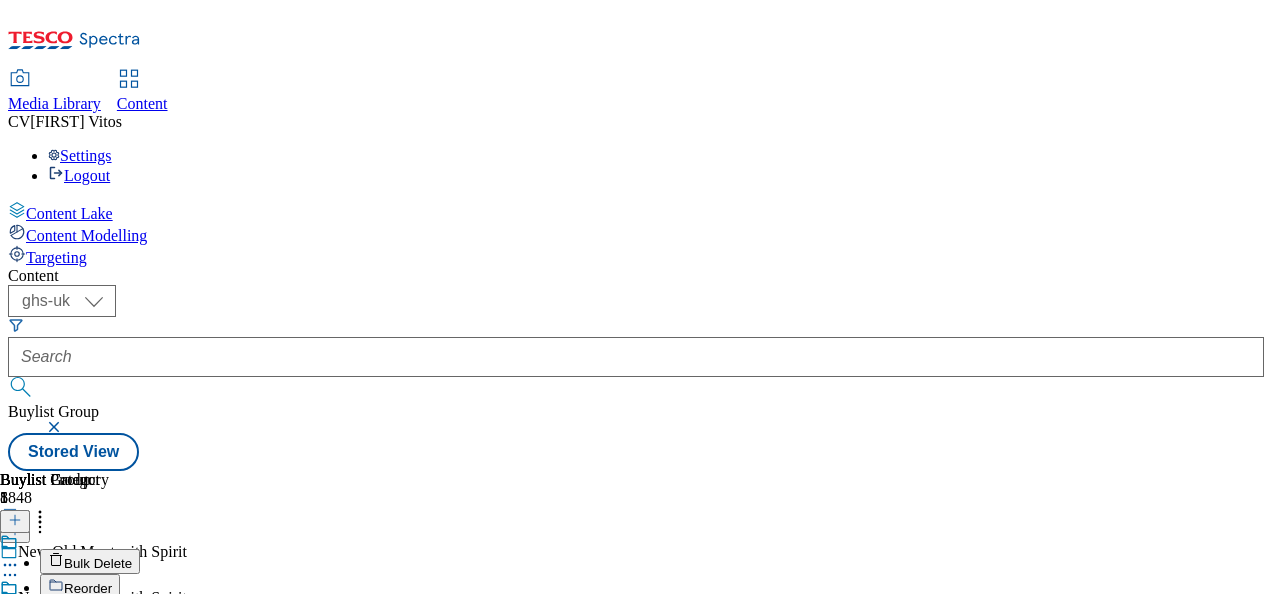 click on "Reorder" at bounding box center [88, 588] 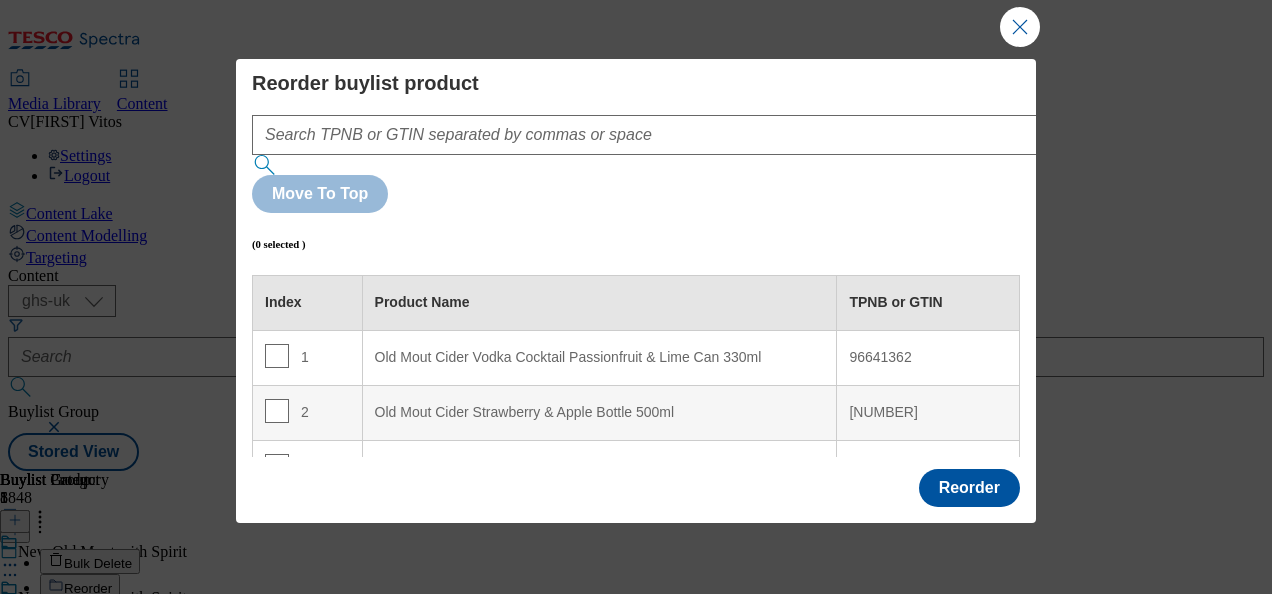 scroll, scrollTop: 32, scrollLeft: 0, axis: vertical 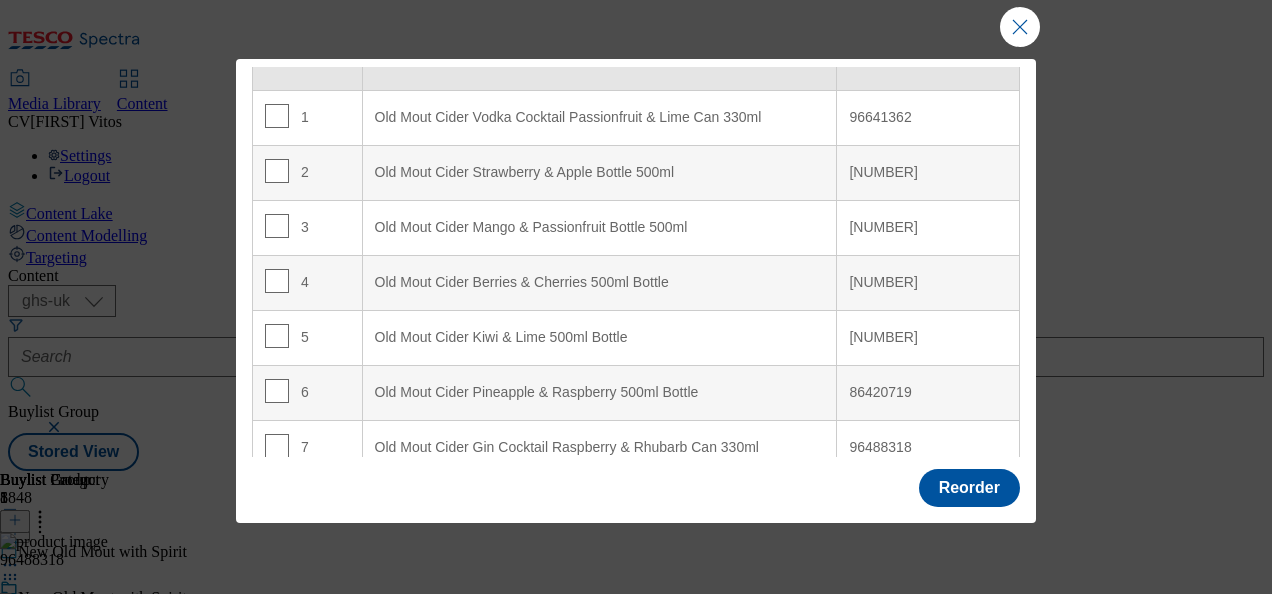 click on "Old Mout Cider Gin Cocktail Raspberry & Rhubarb Can 330ml" at bounding box center (599, 447) 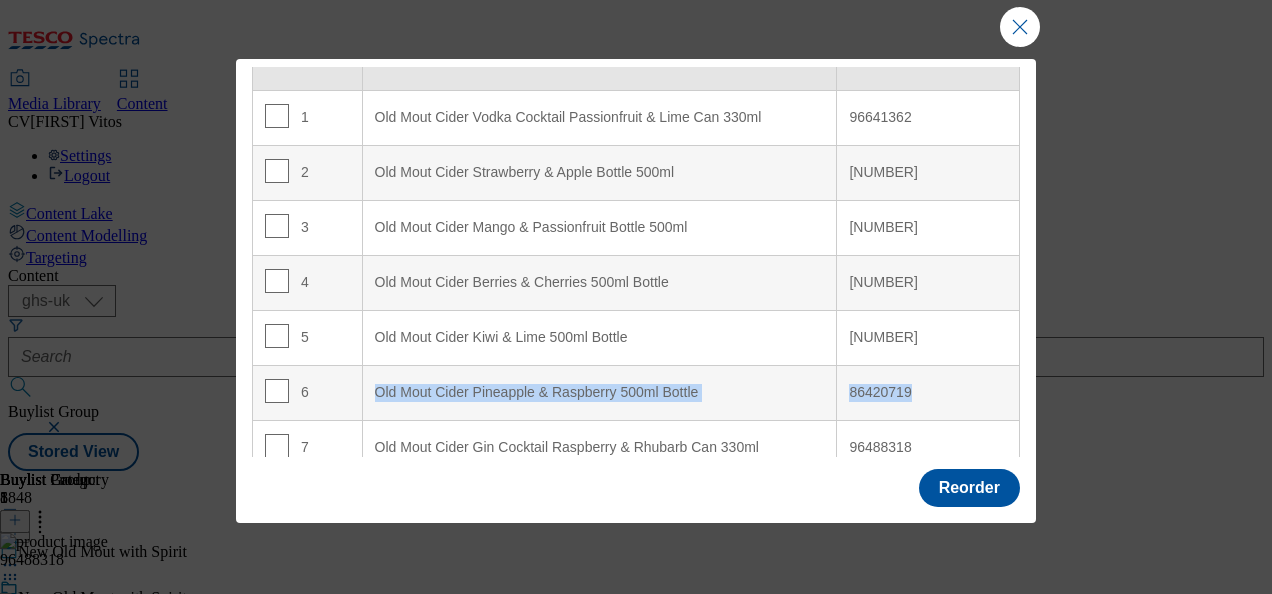 drag, startPoint x: 349, startPoint y: 340, endPoint x: 366, endPoint y: 287, distance: 55.65968 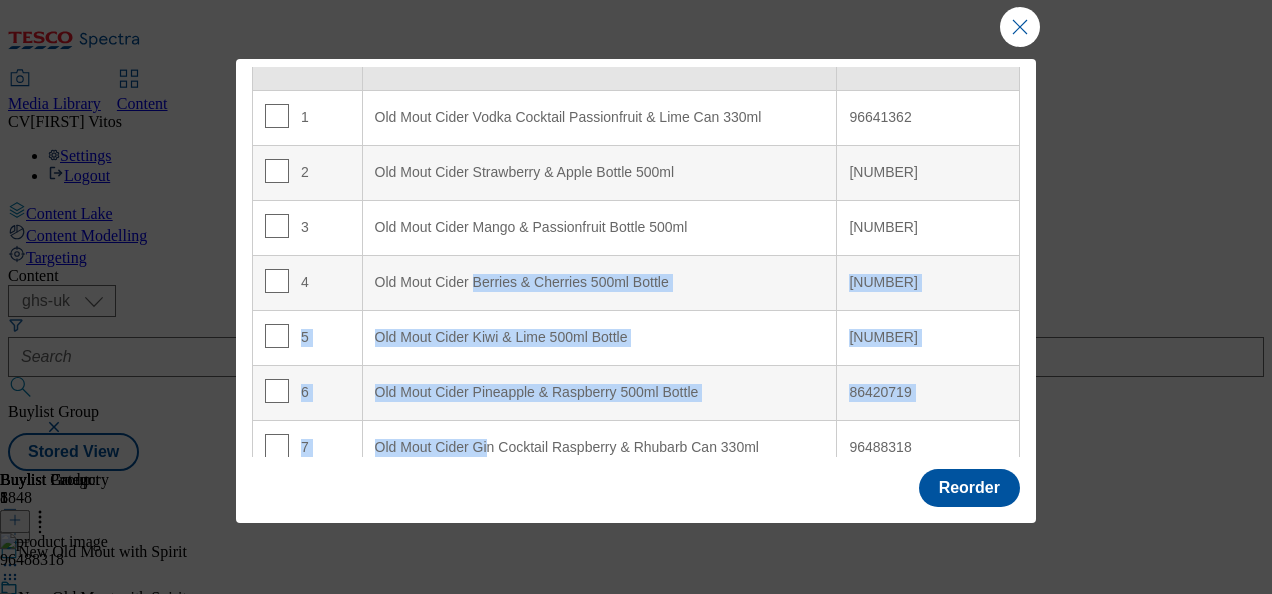 drag, startPoint x: 486, startPoint y: 338, endPoint x: 472, endPoint y: 190, distance: 148.66069 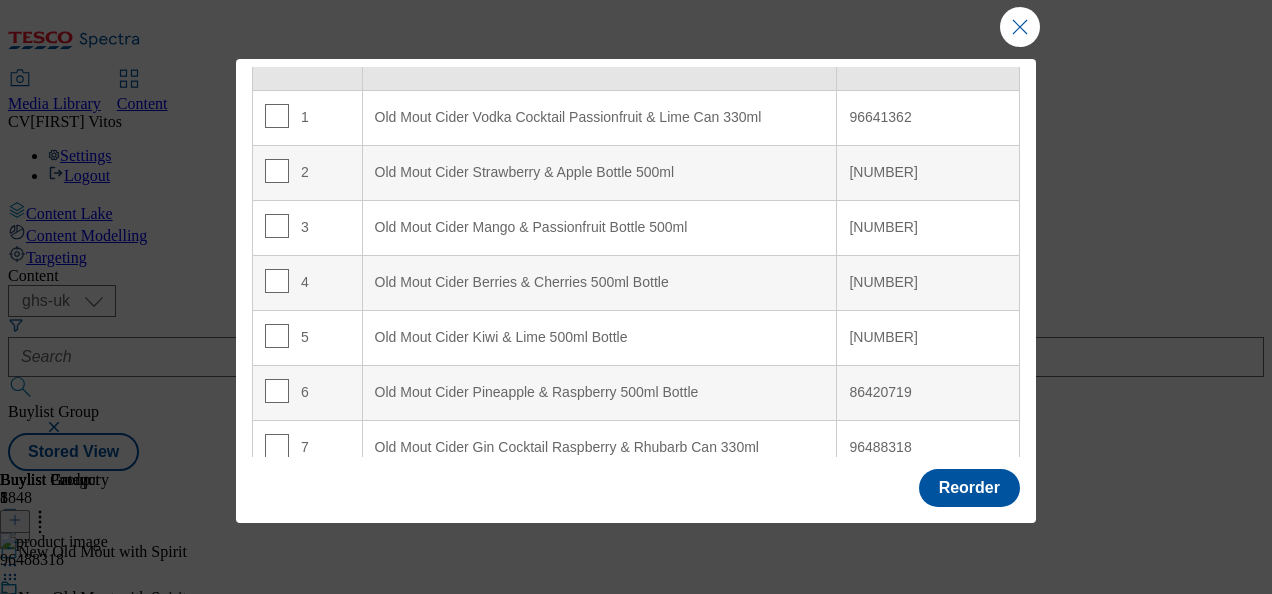 drag, startPoint x: 472, startPoint y: 190, endPoint x: 590, endPoint y: 334, distance: 186.17197 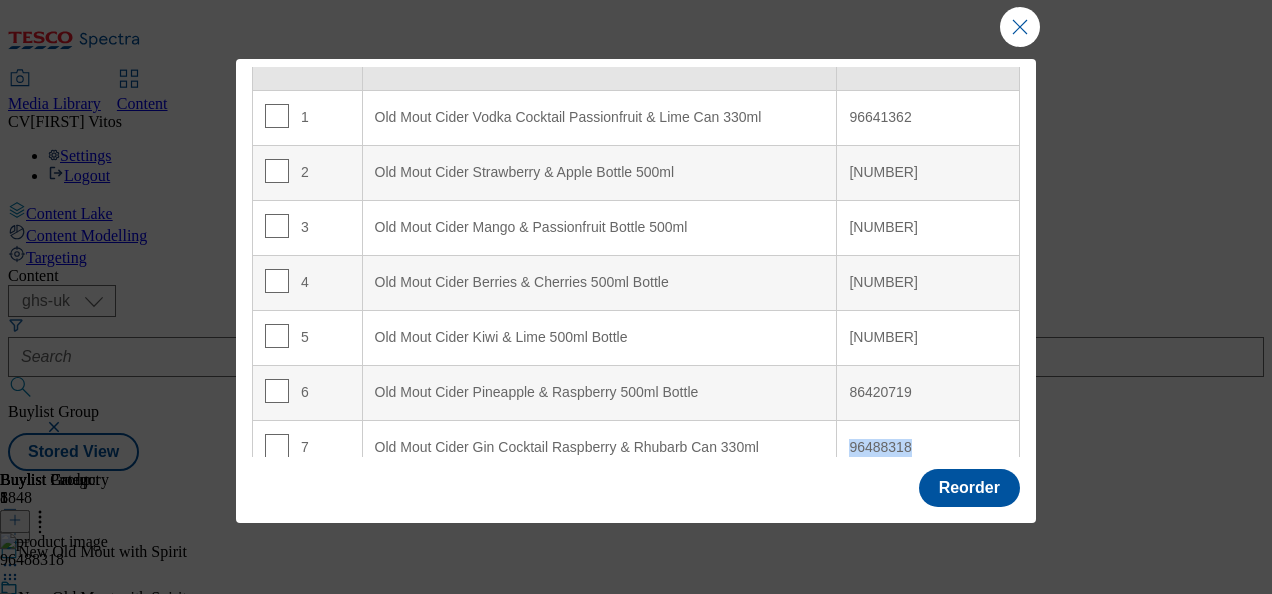 click on "96488318" at bounding box center (928, 448) 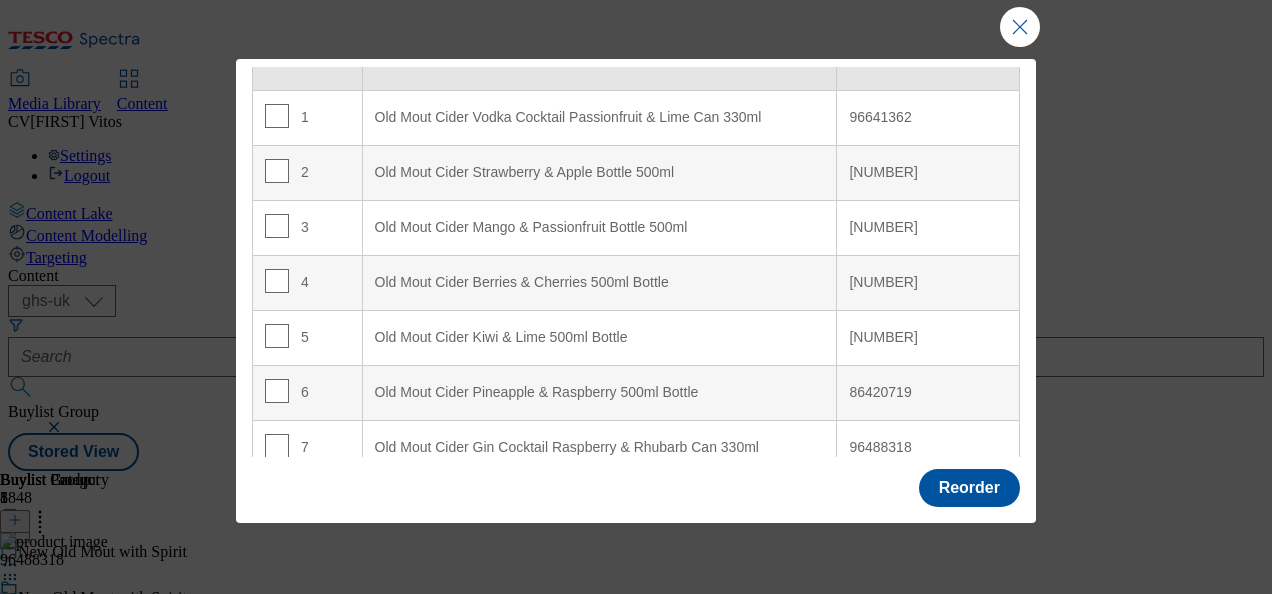 click on "Old Mout Cider Gin Cocktail Raspberry & Rhubarb Can 330ml" at bounding box center (599, 447) 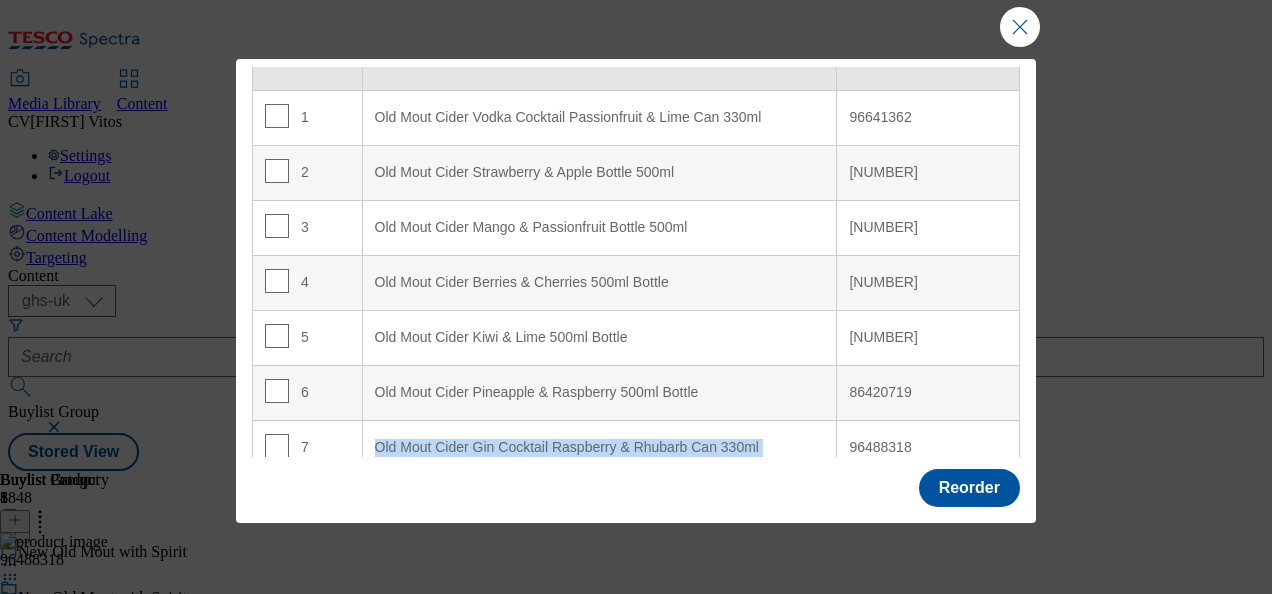 click on "Old Mout Cider Gin Cocktail Raspberry & Rhubarb Can 330ml" at bounding box center (599, 447) 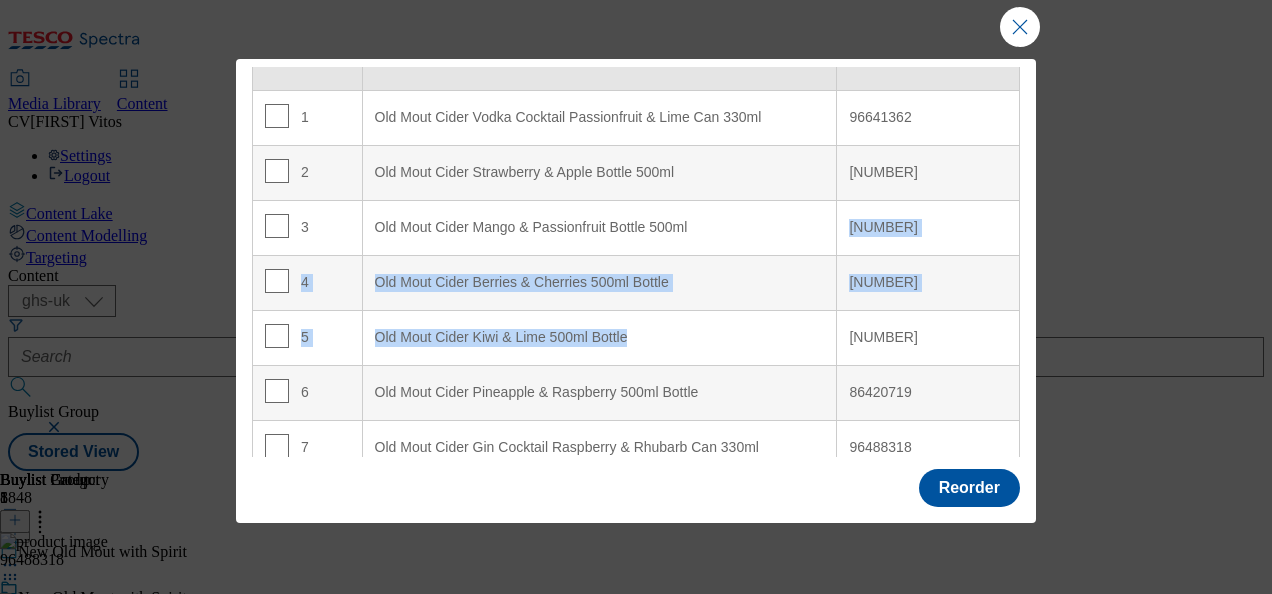 drag, startPoint x: 734, startPoint y: 145, endPoint x: 736, endPoint y: 227, distance: 82.02438 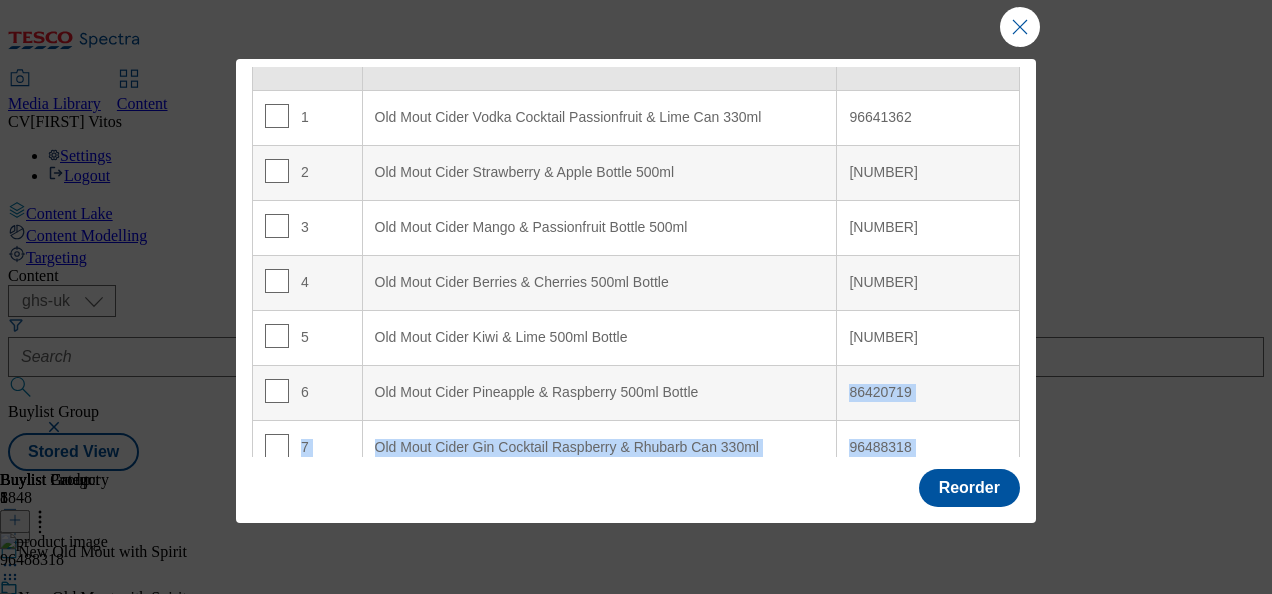 drag, startPoint x: 749, startPoint y: 306, endPoint x: 745, endPoint y: 412, distance: 106.07545 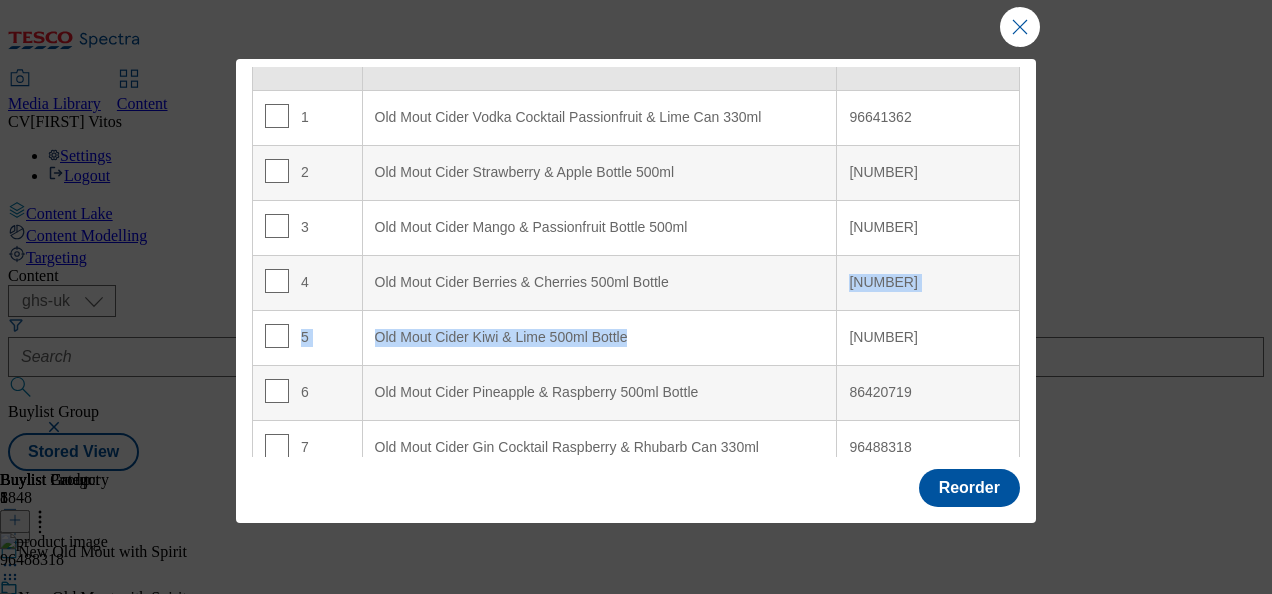 drag, startPoint x: 745, startPoint y: 412, endPoint x: 733, endPoint y: 216, distance: 196.367 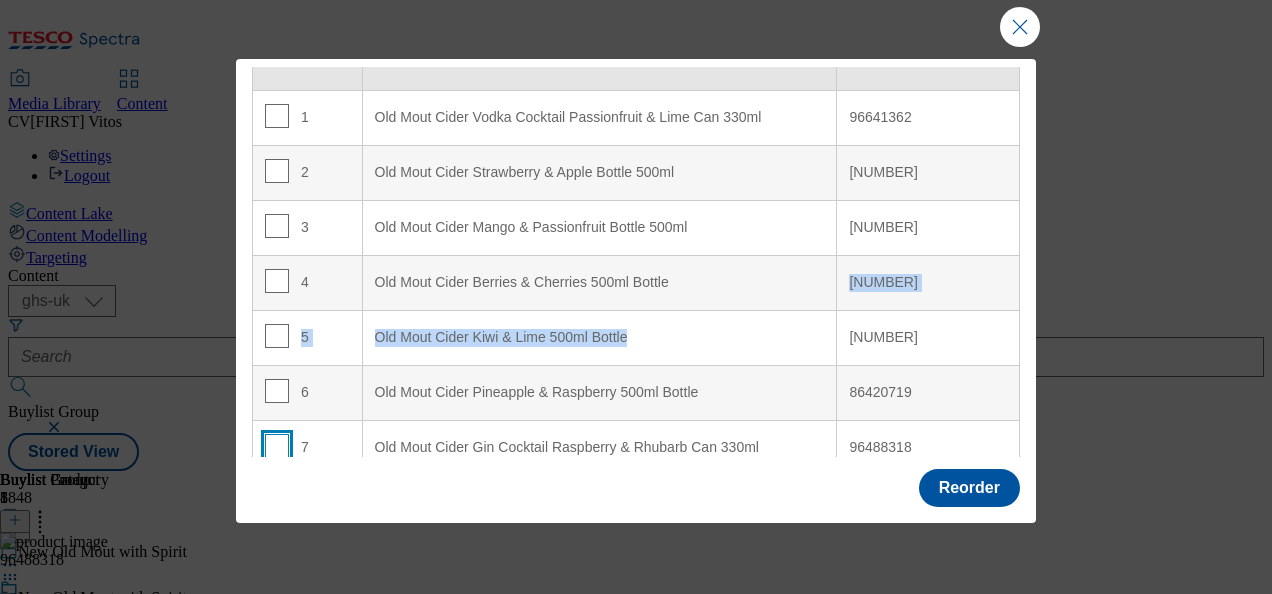 click at bounding box center (277, 446) 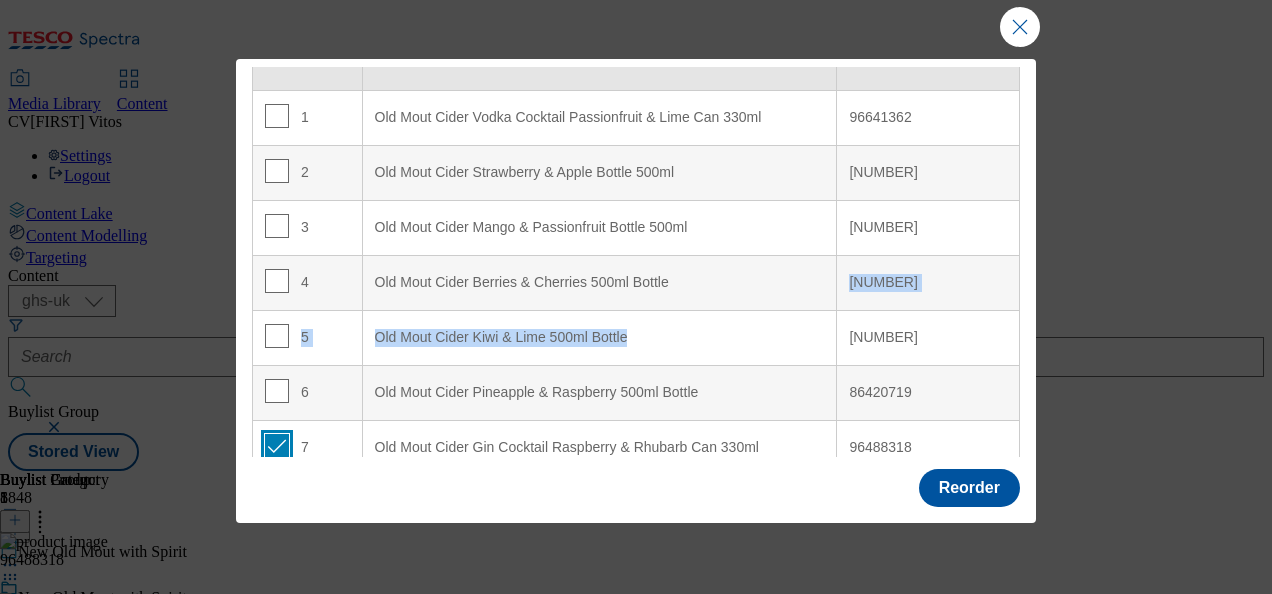 checkbox on "true" 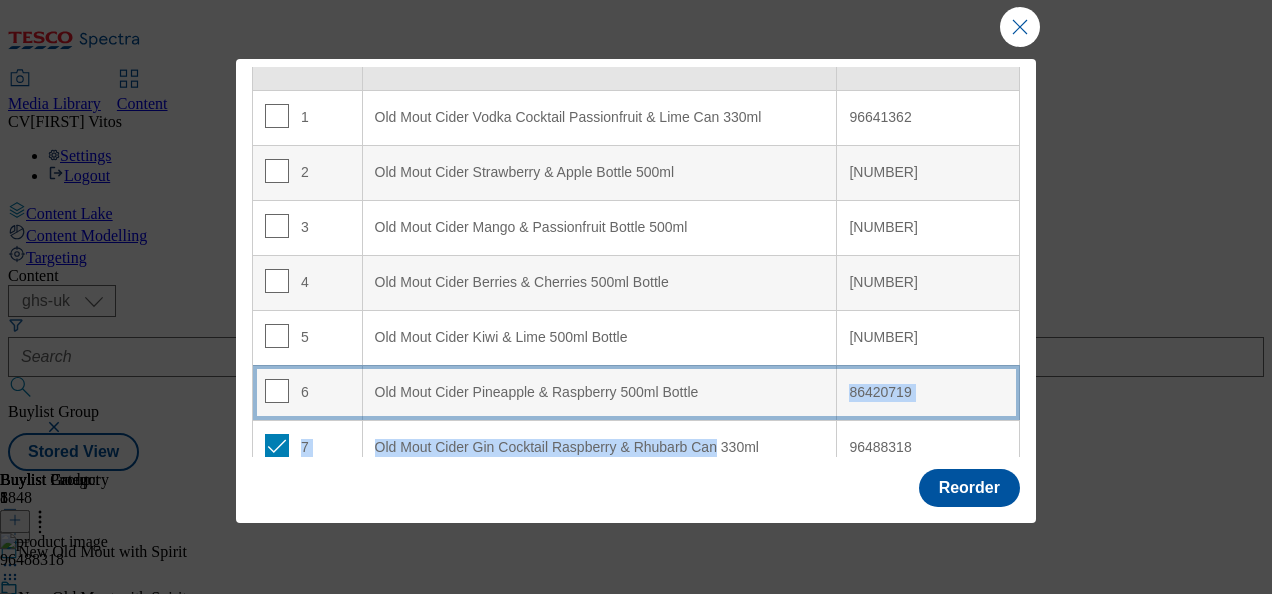 drag, startPoint x: 730, startPoint y: 282, endPoint x: 720, endPoint y: 372, distance: 90.55385 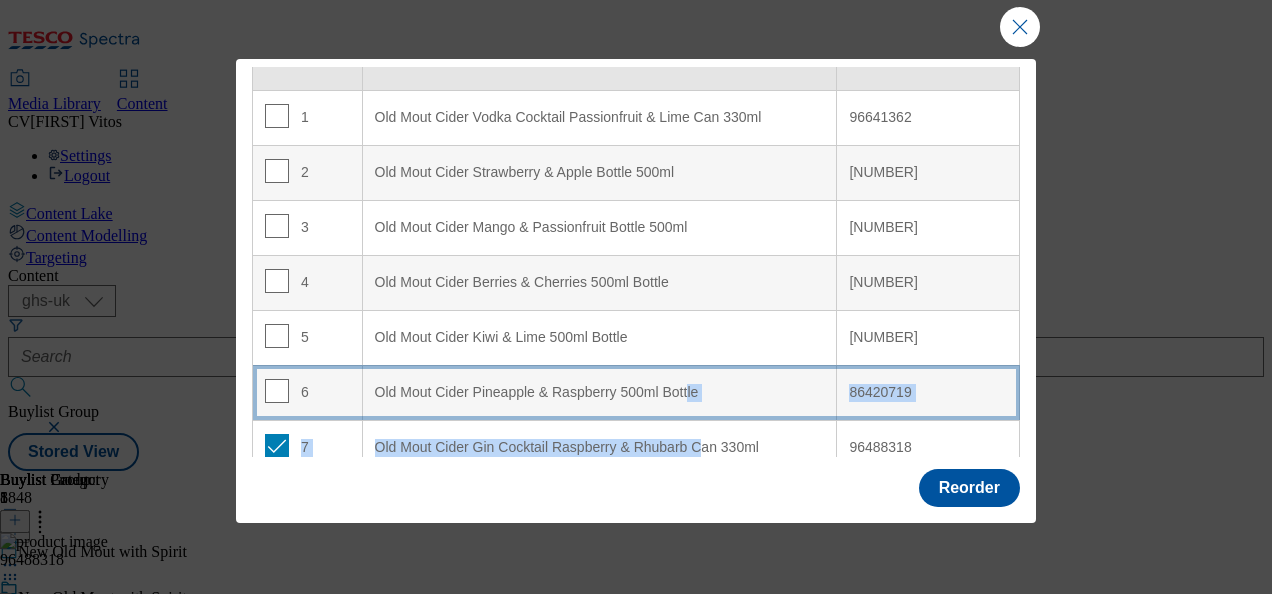 drag, startPoint x: 720, startPoint y: 372, endPoint x: 705, endPoint y: 344, distance: 31.764761 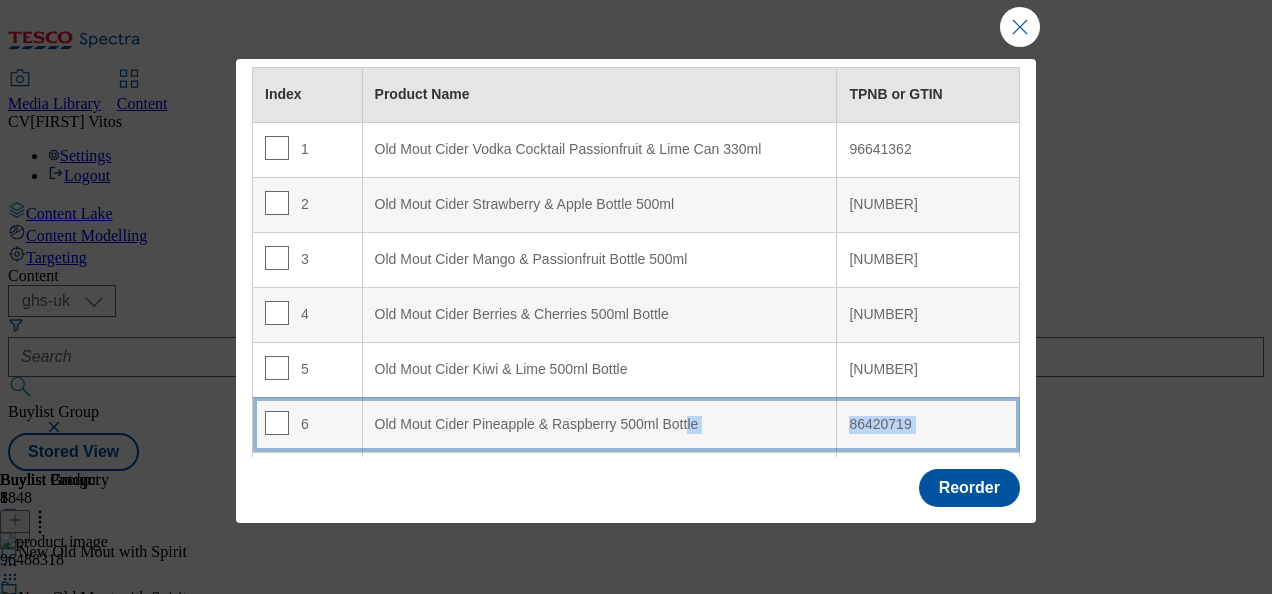 click on "Old Mout Cider Pineapple & Raspberry 500ml Bottle" at bounding box center [600, 425] 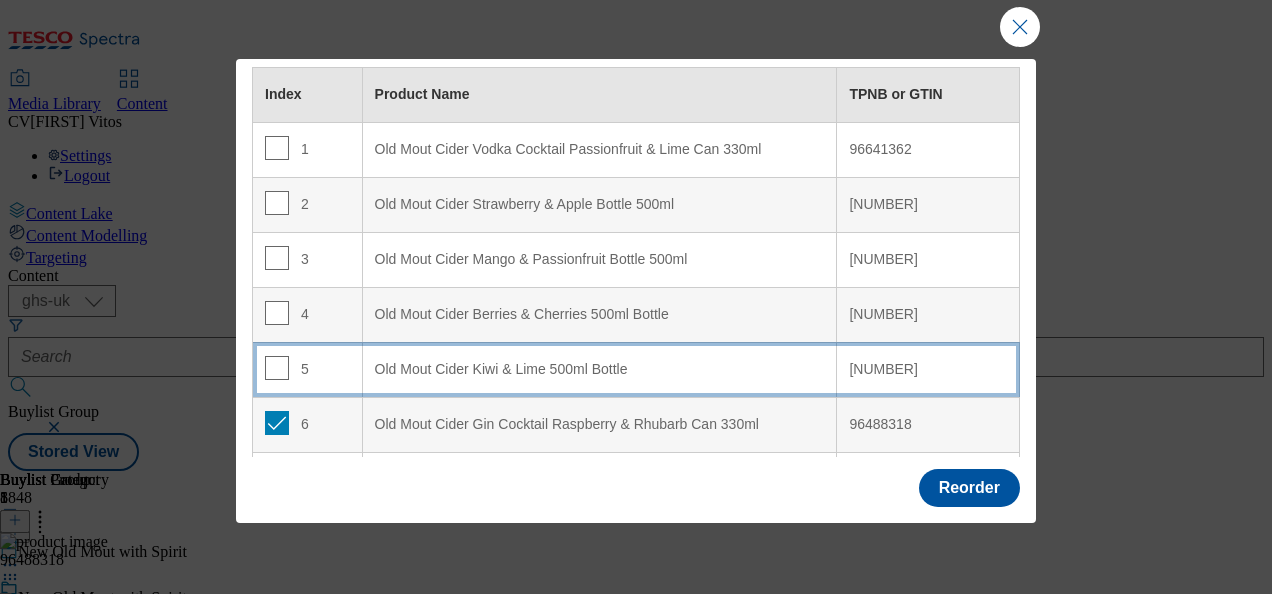 click on "Old Mout Cider Kiwi & Lime 500ml Bottle" at bounding box center (599, 369) 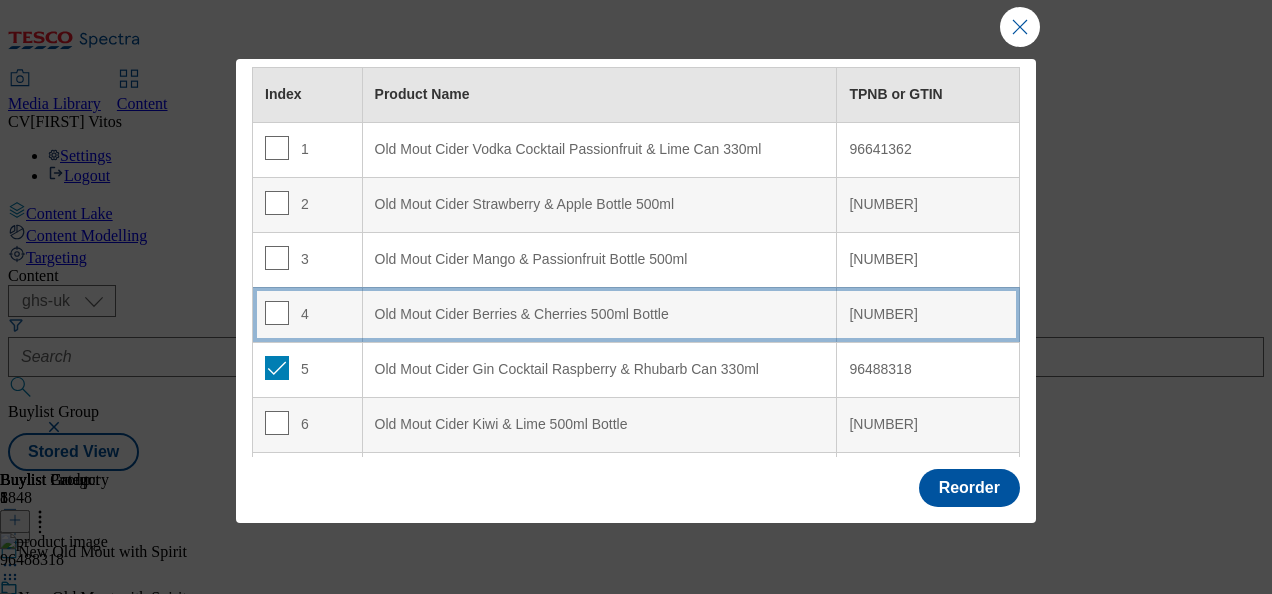 click on "Old Mout Cider Berries & Cherries 500ml Bottle" at bounding box center (599, 314) 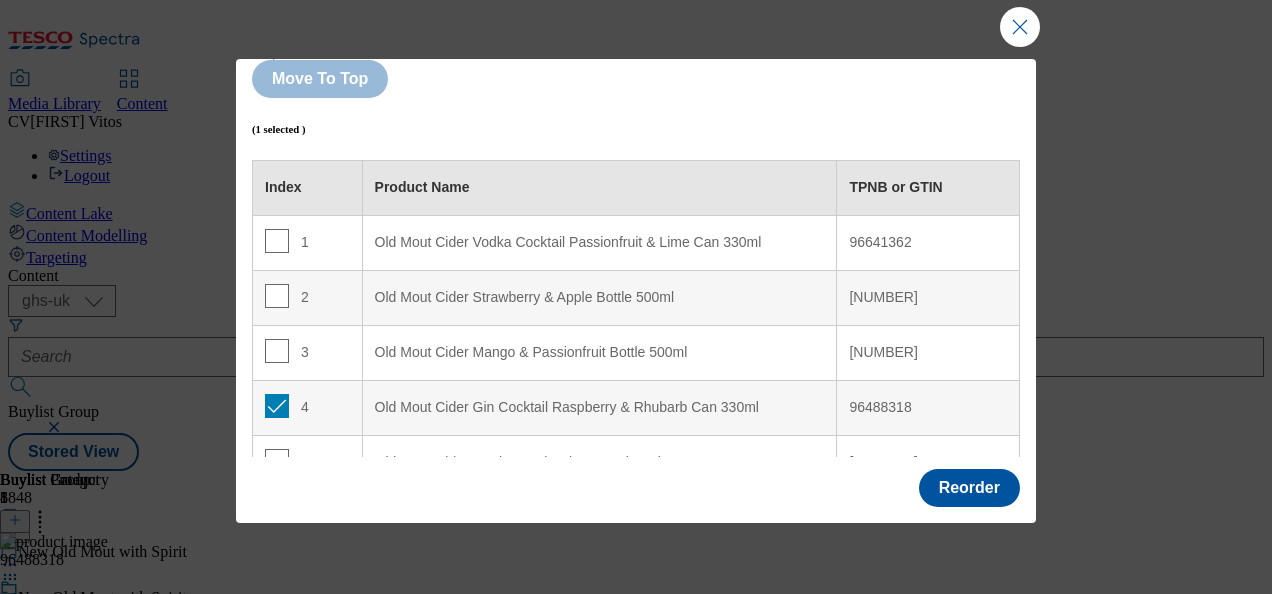 scroll, scrollTop: 114, scrollLeft: 0, axis: vertical 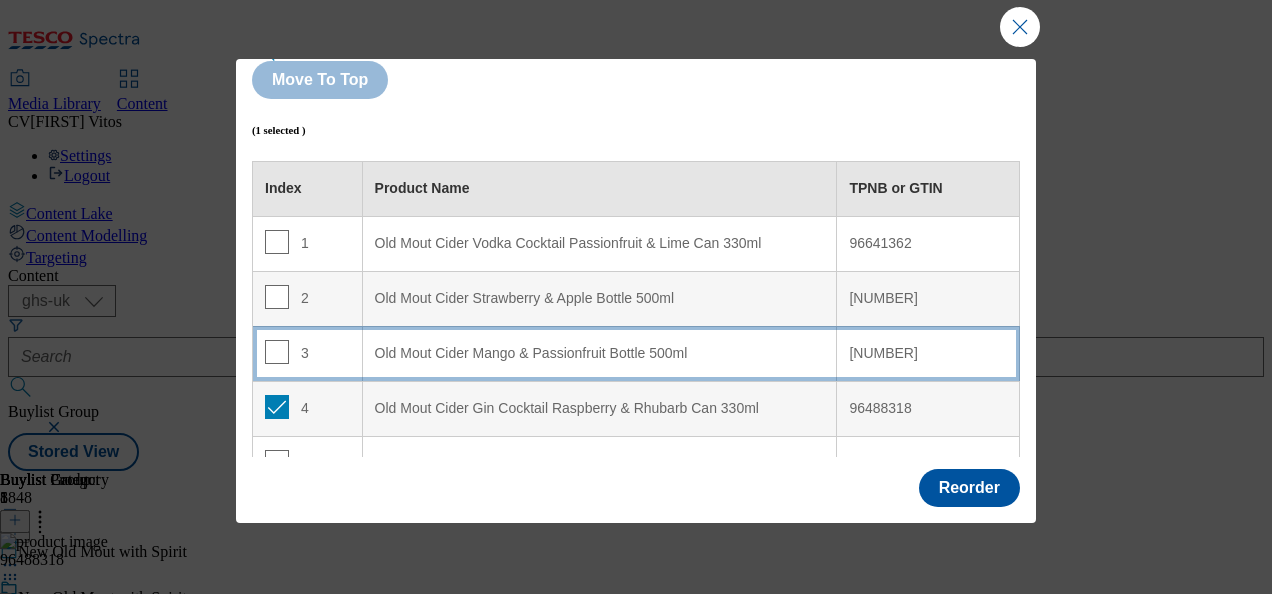 click on "Old Mout Cider Mango & Passionfruit Bottle 500ml" at bounding box center [599, 353] 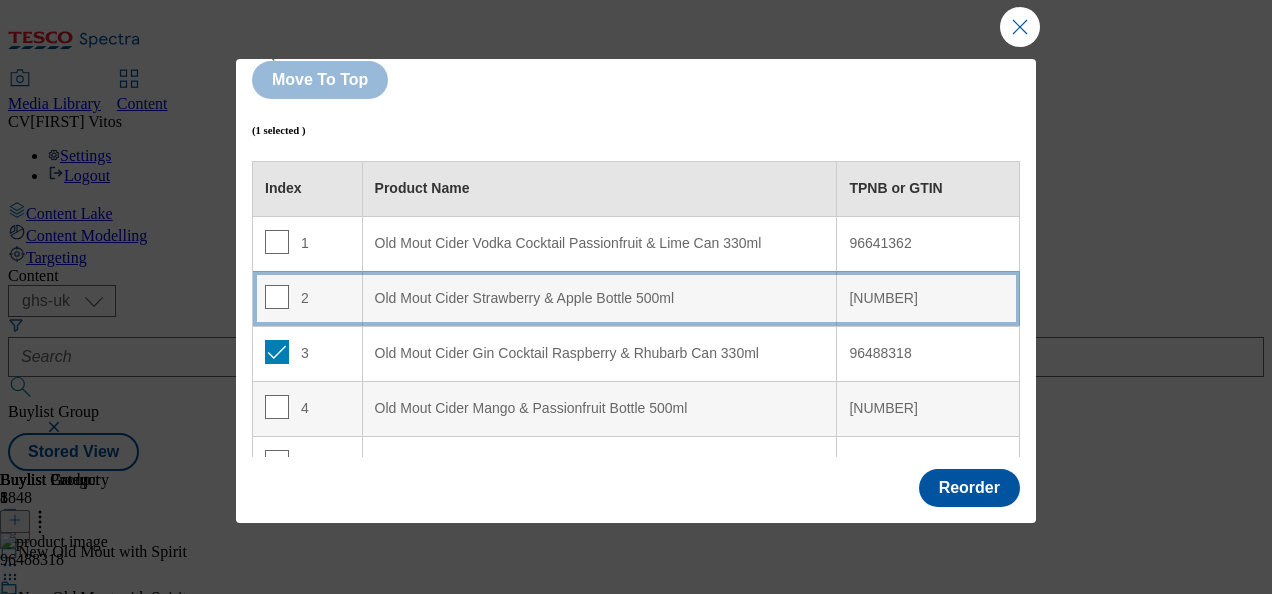 click on "Old Mout Cider Strawberry & Apple Bottle 500ml" at bounding box center [600, 299] 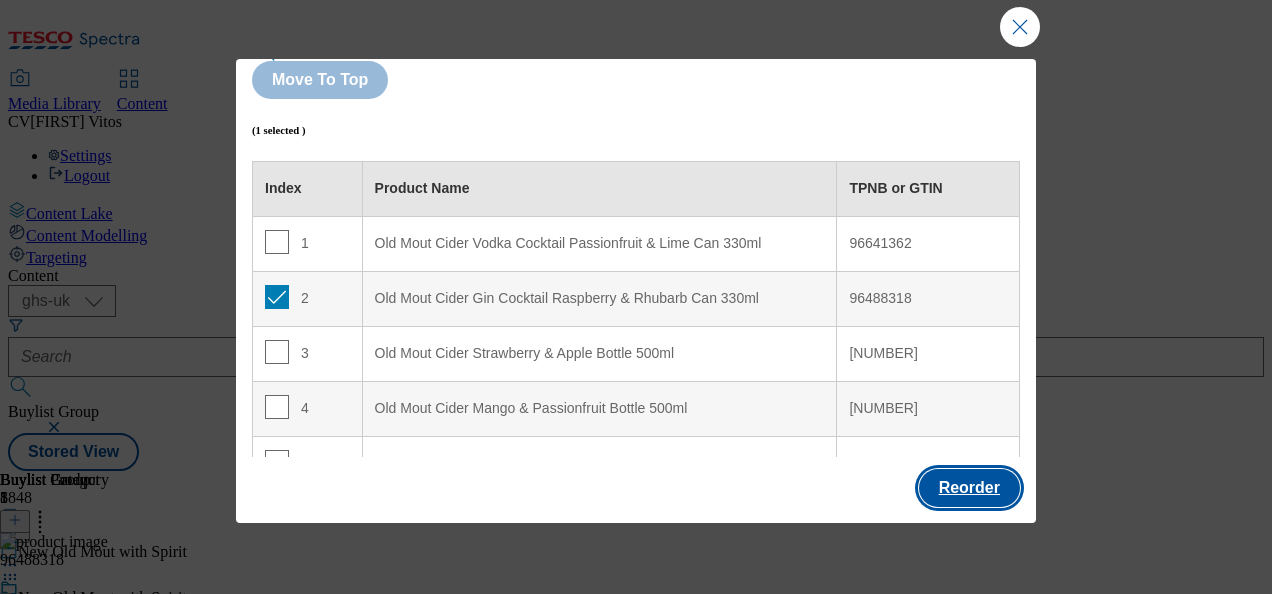 click on "Reorder" at bounding box center (969, 488) 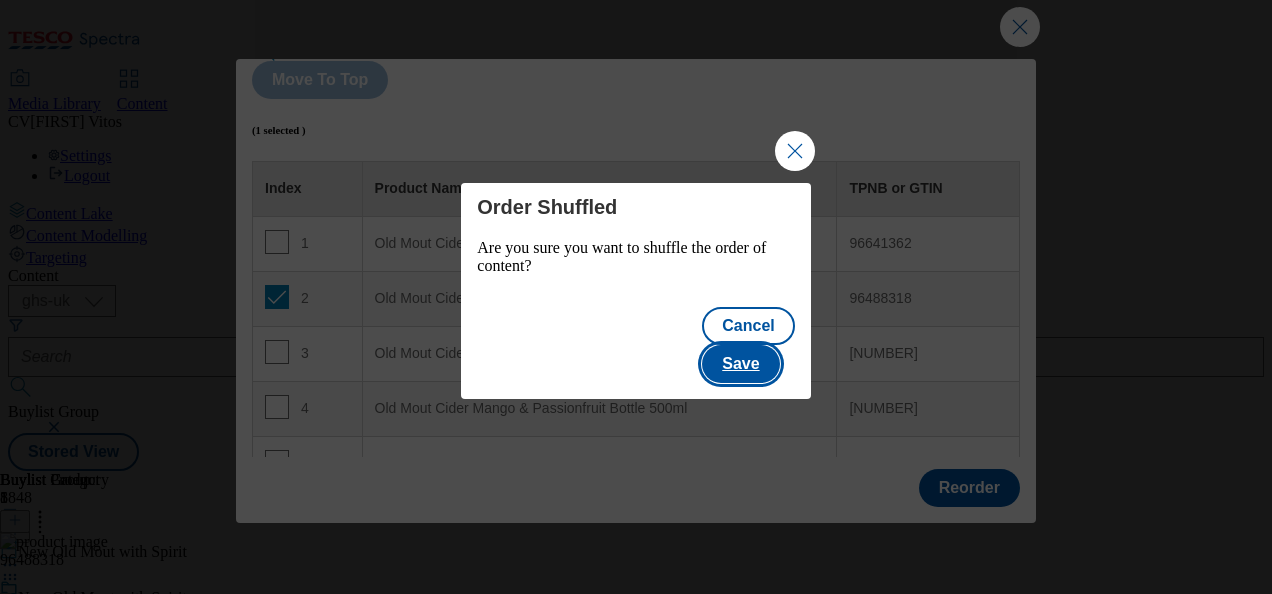 click on "Save" at bounding box center [740, 364] 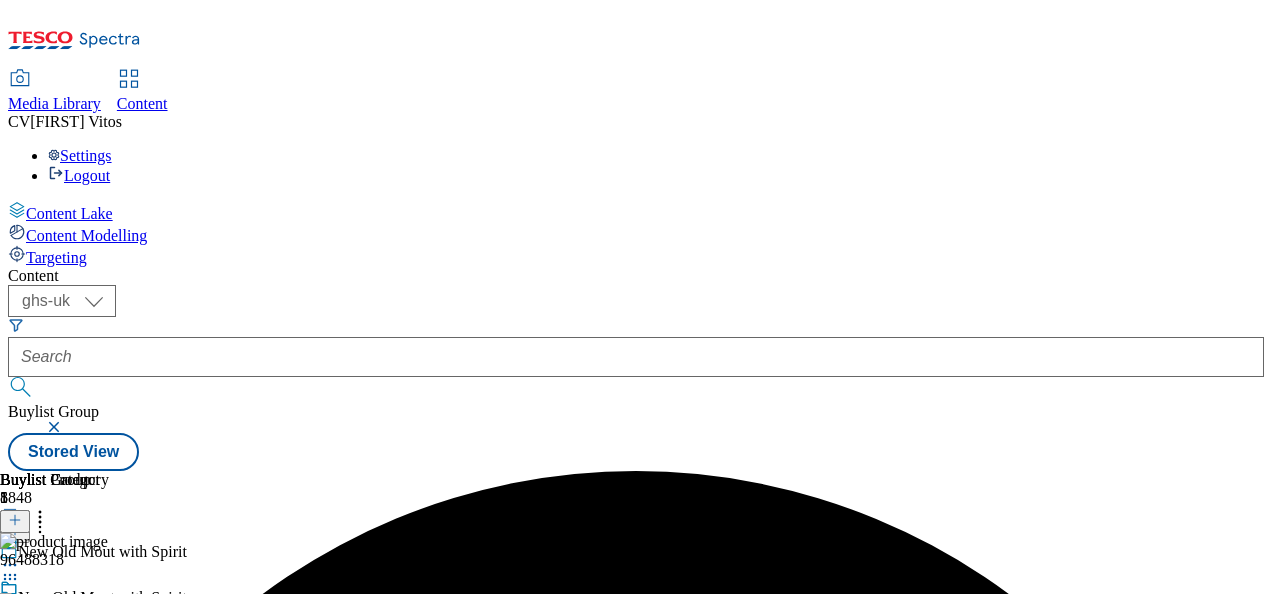 scroll, scrollTop: 0, scrollLeft: 0, axis: both 